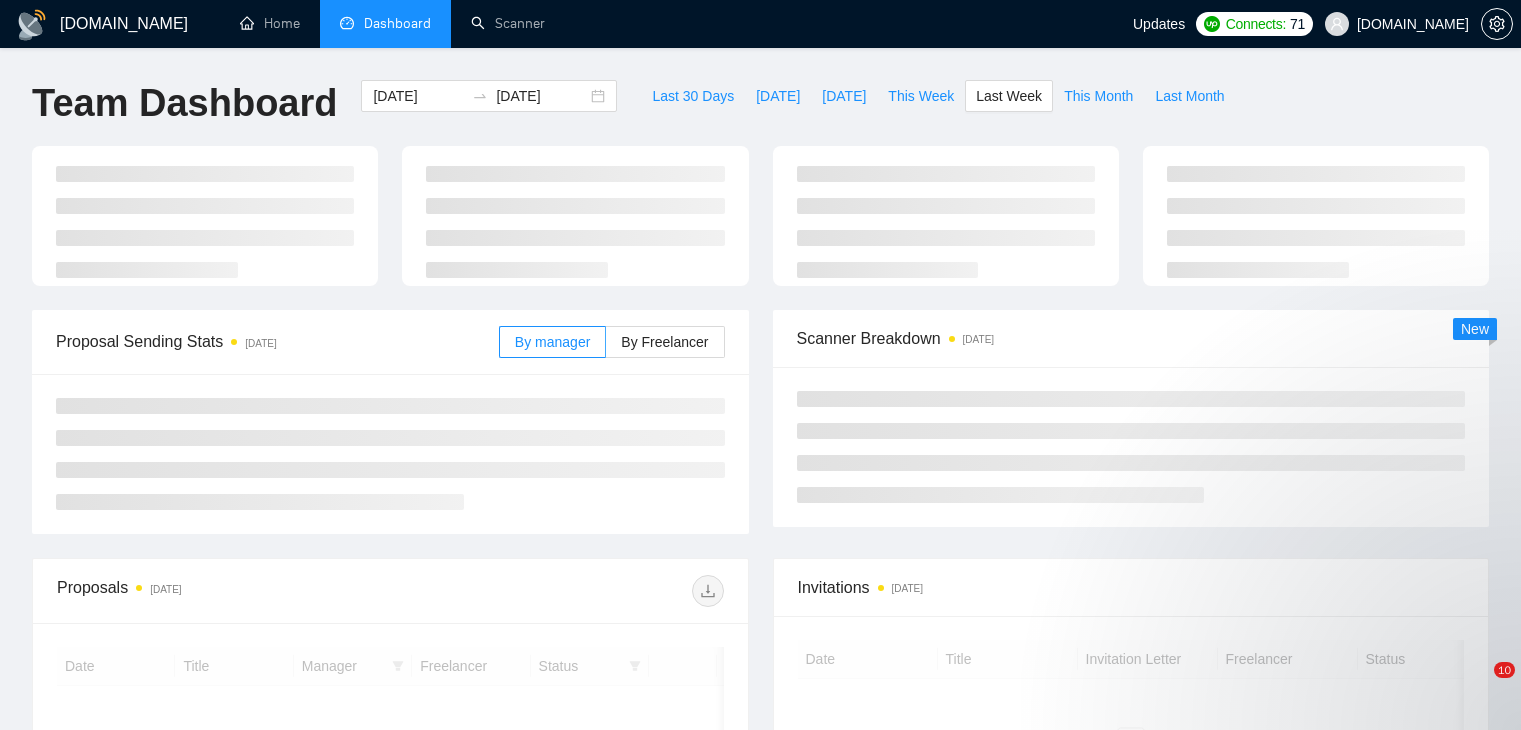 scroll, scrollTop: 0, scrollLeft: 0, axis: both 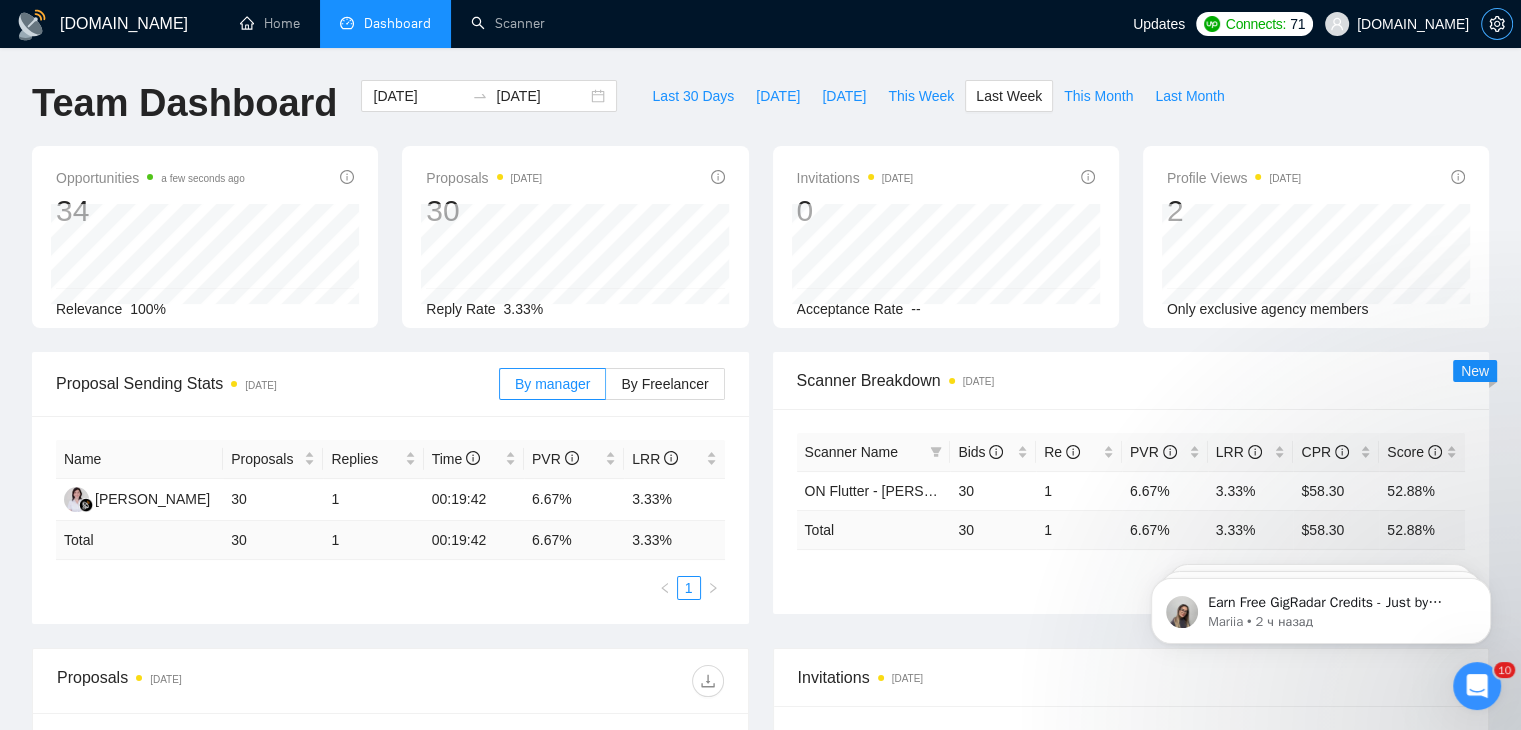 click 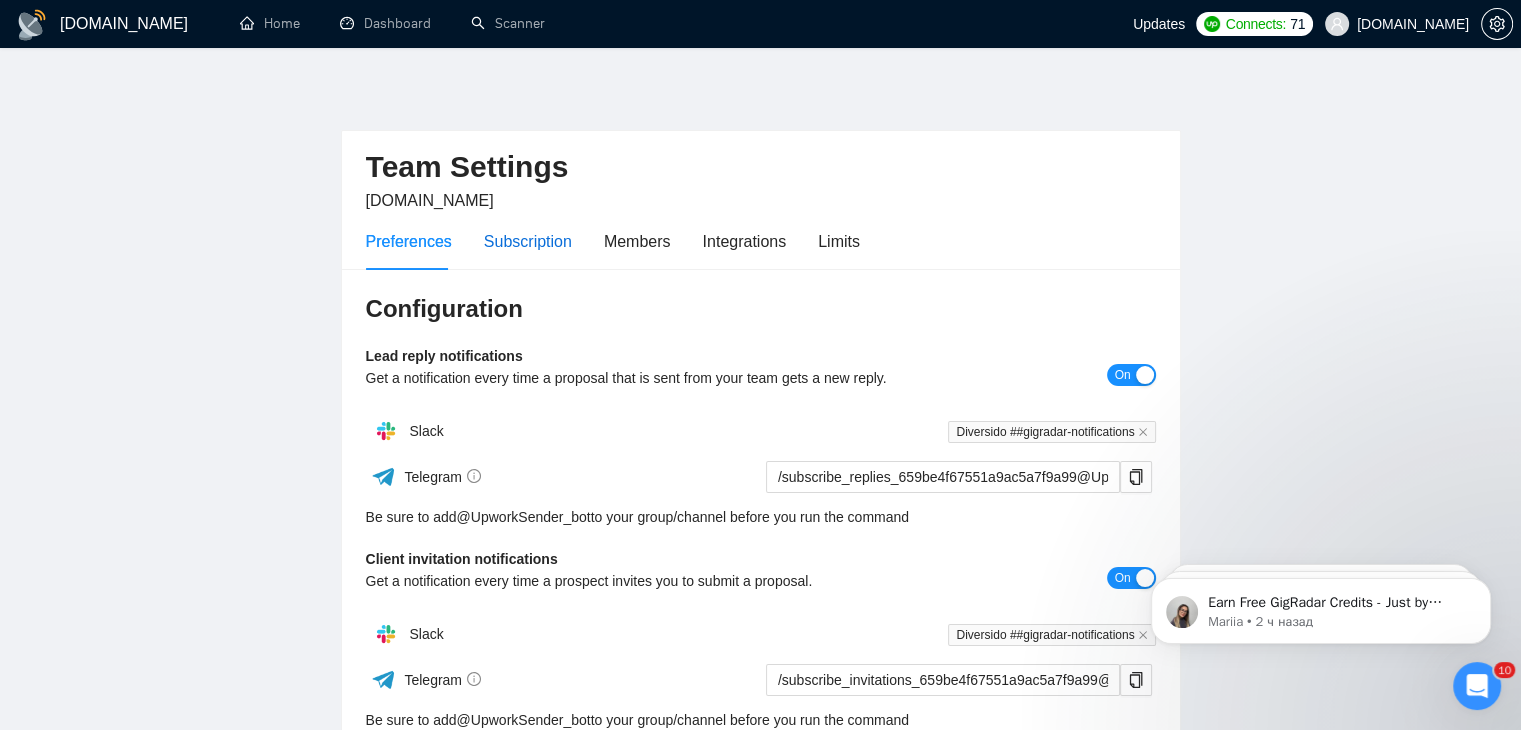 click on "Subscription" at bounding box center (528, 241) 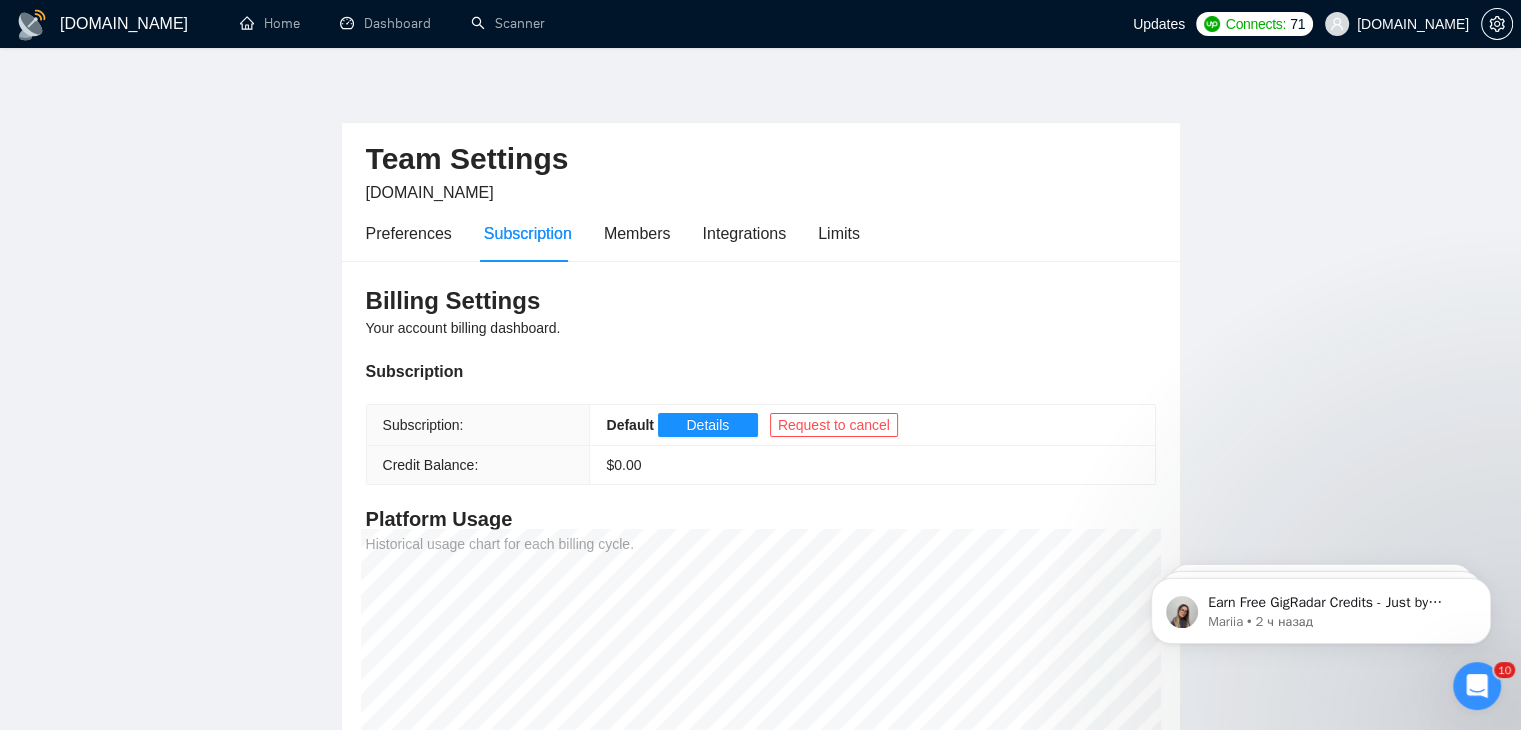 scroll, scrollTop: 0, scrollLeft: 0, axis: both 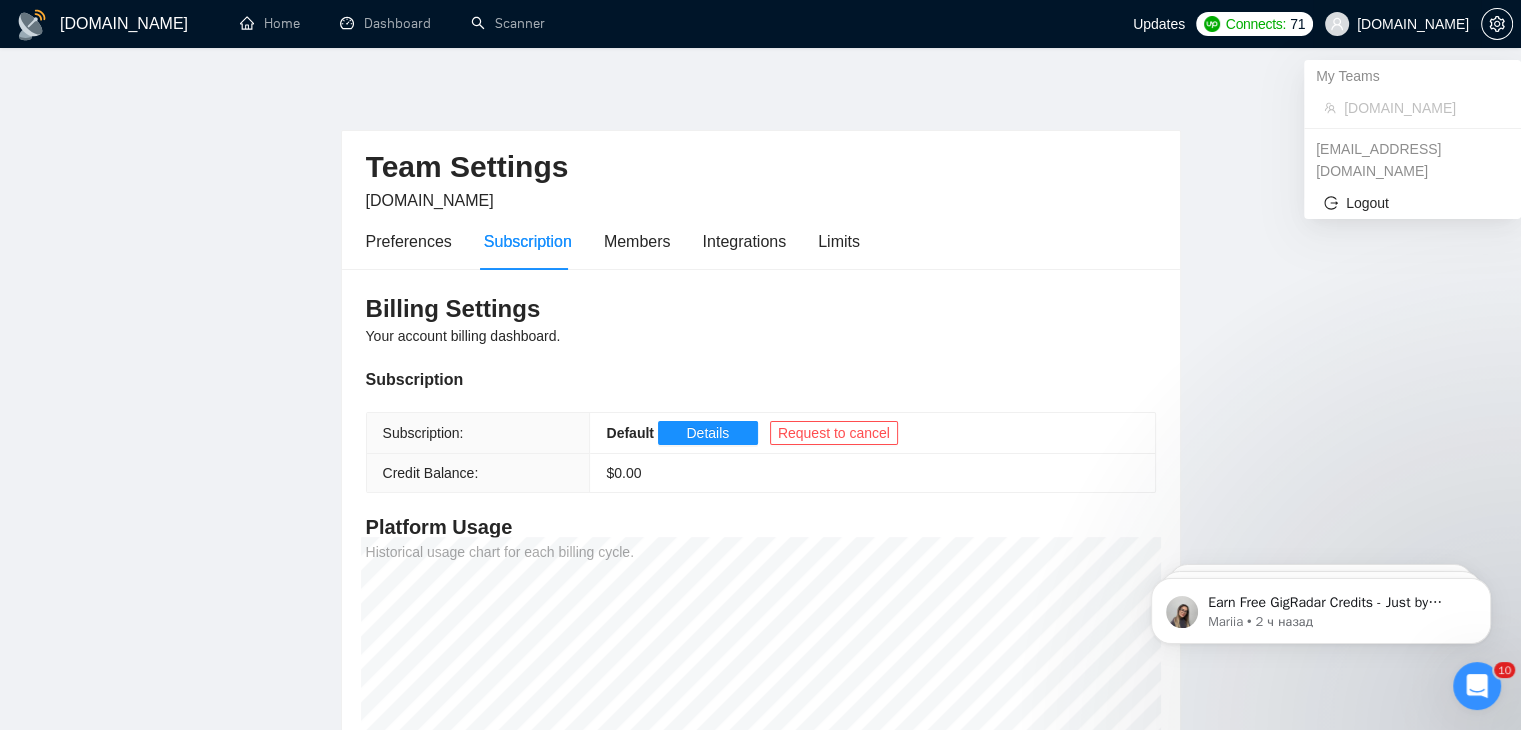 click on "[DOMAIN_NAME]" at bounding box center [1413, 24] 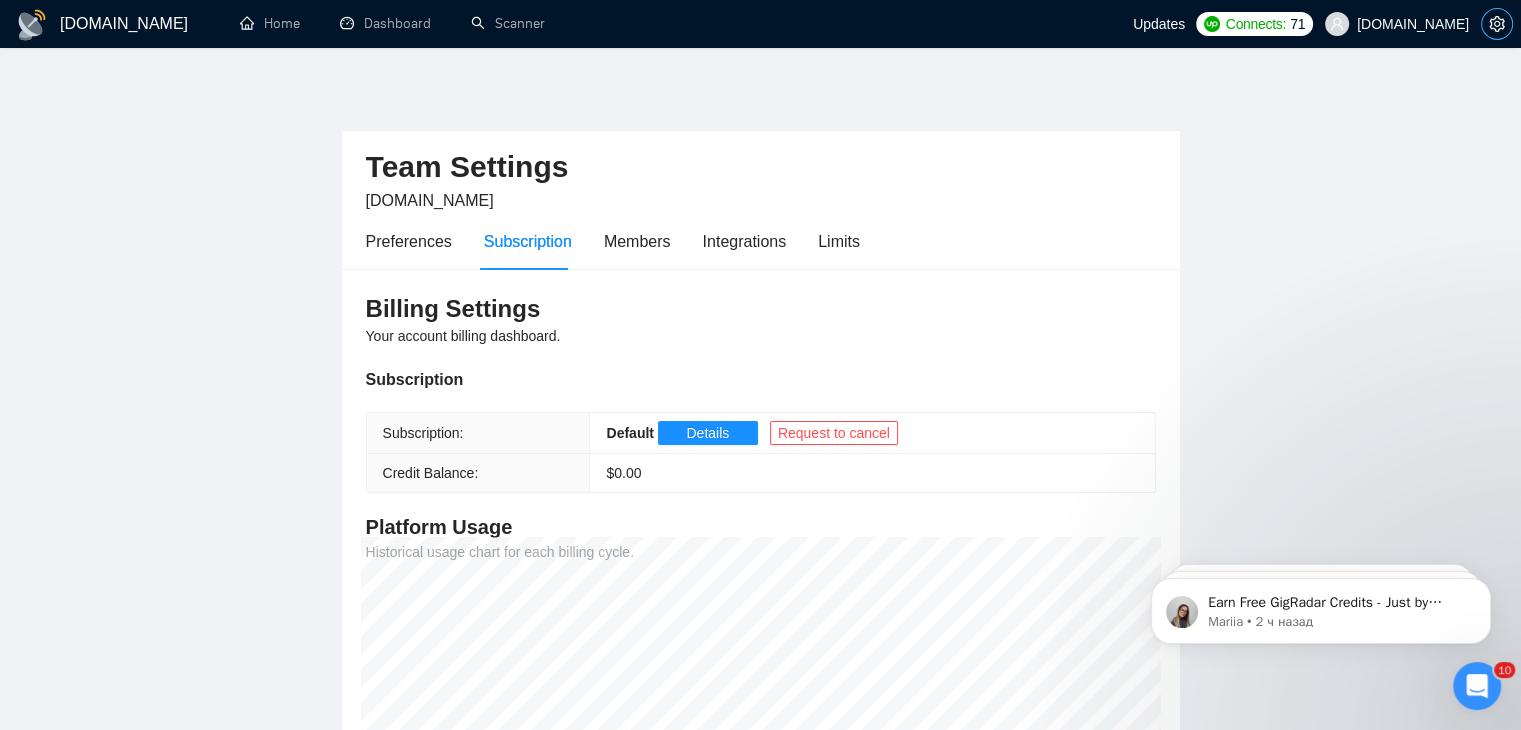 click at bounding box center (1497, 24) 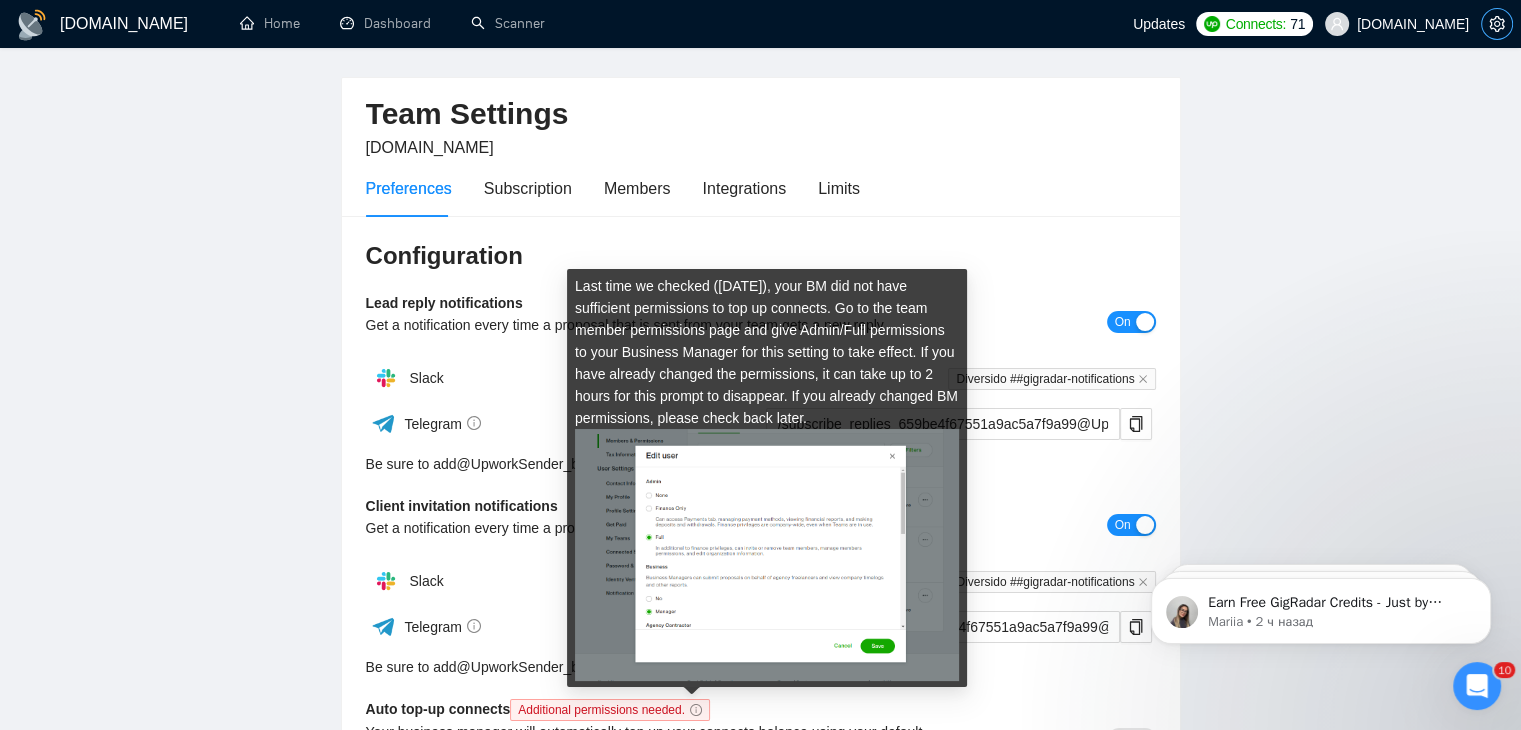 scroll, scrollTop: 0, scrollLeft: 0, axis: both 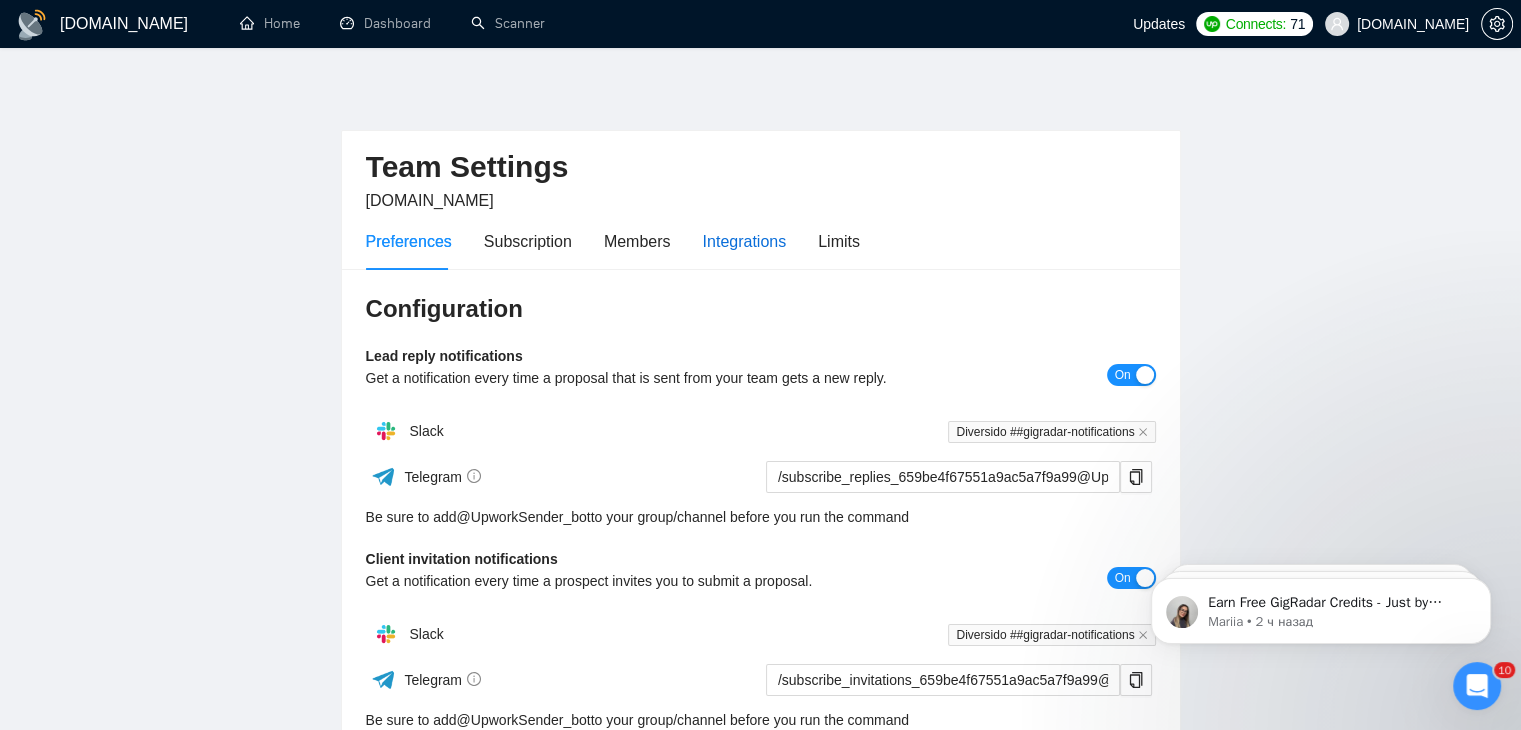 click on "Integrations" at bounding box center (745, 241) 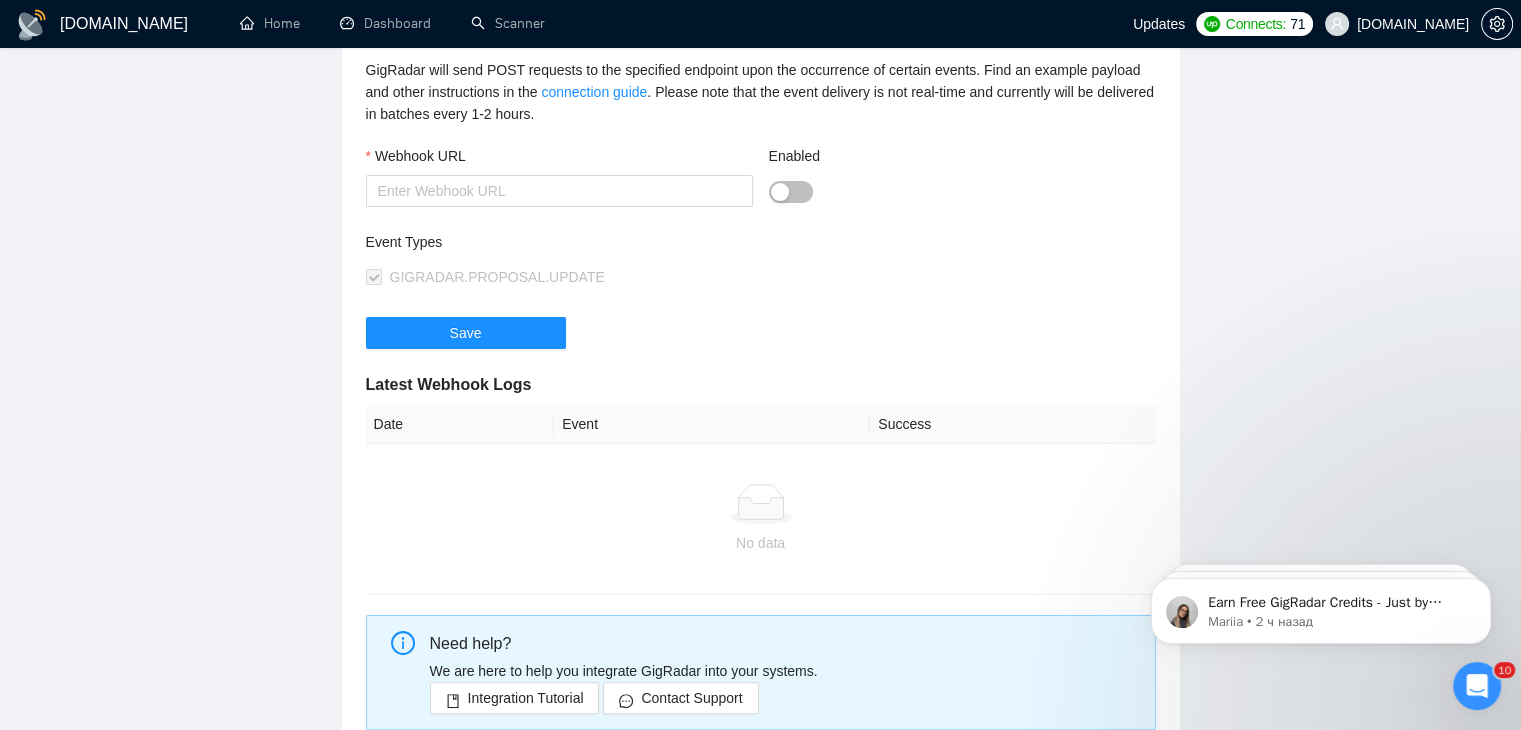 scroll, scrollTop: 499, scrollLeft: 0, axis: vertical 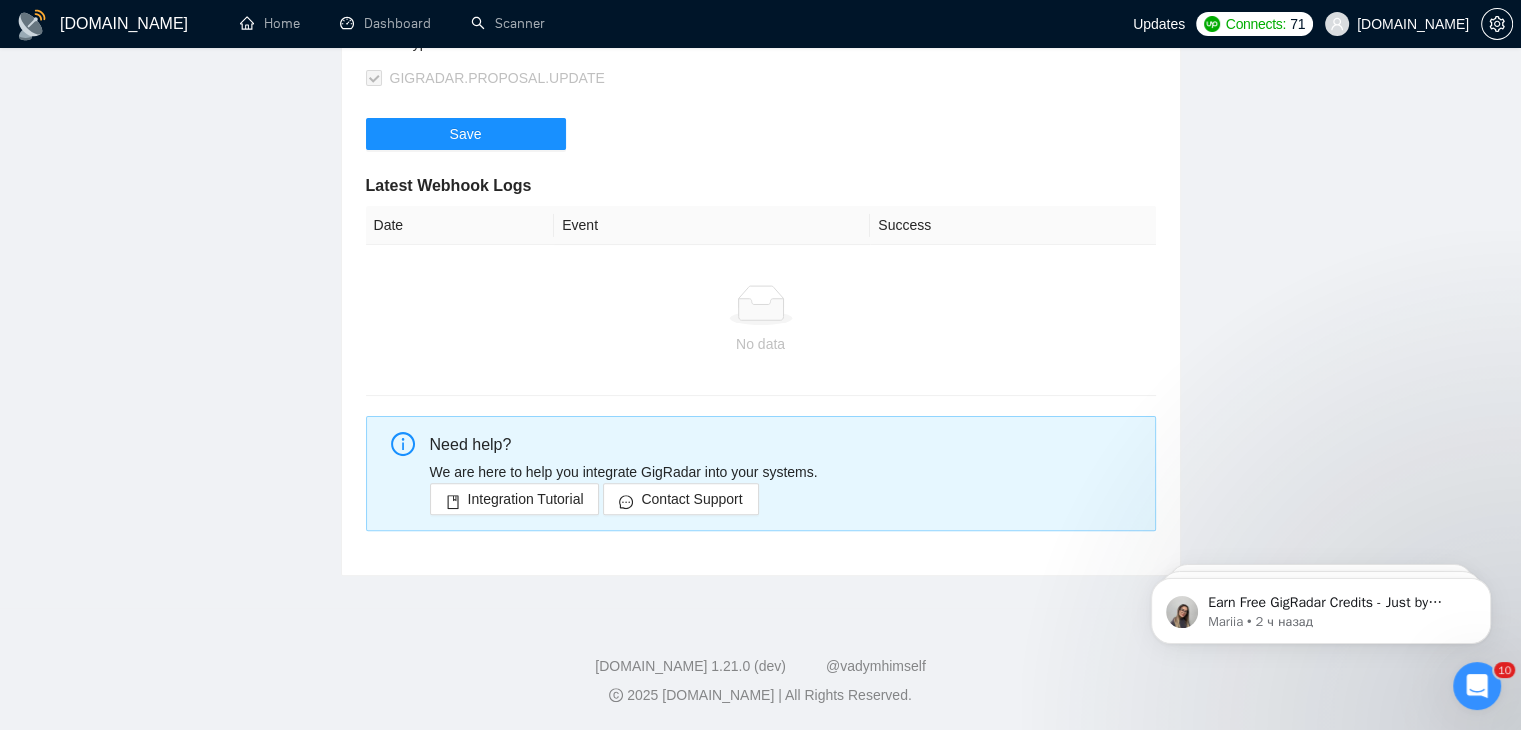 click on "Updates" at bounding box center [1159, 24] 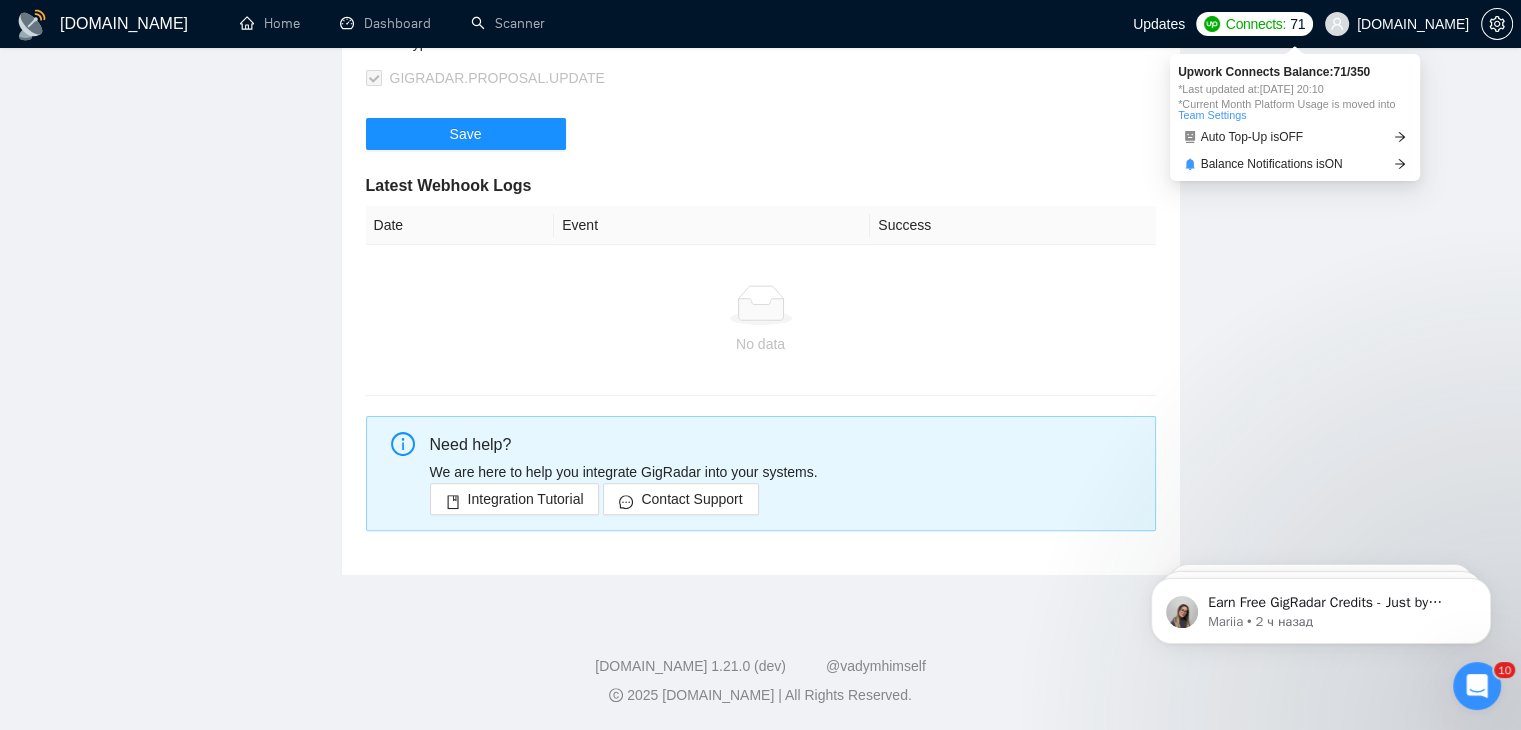 click on "Connects:" at bounding box center [1256, 24] 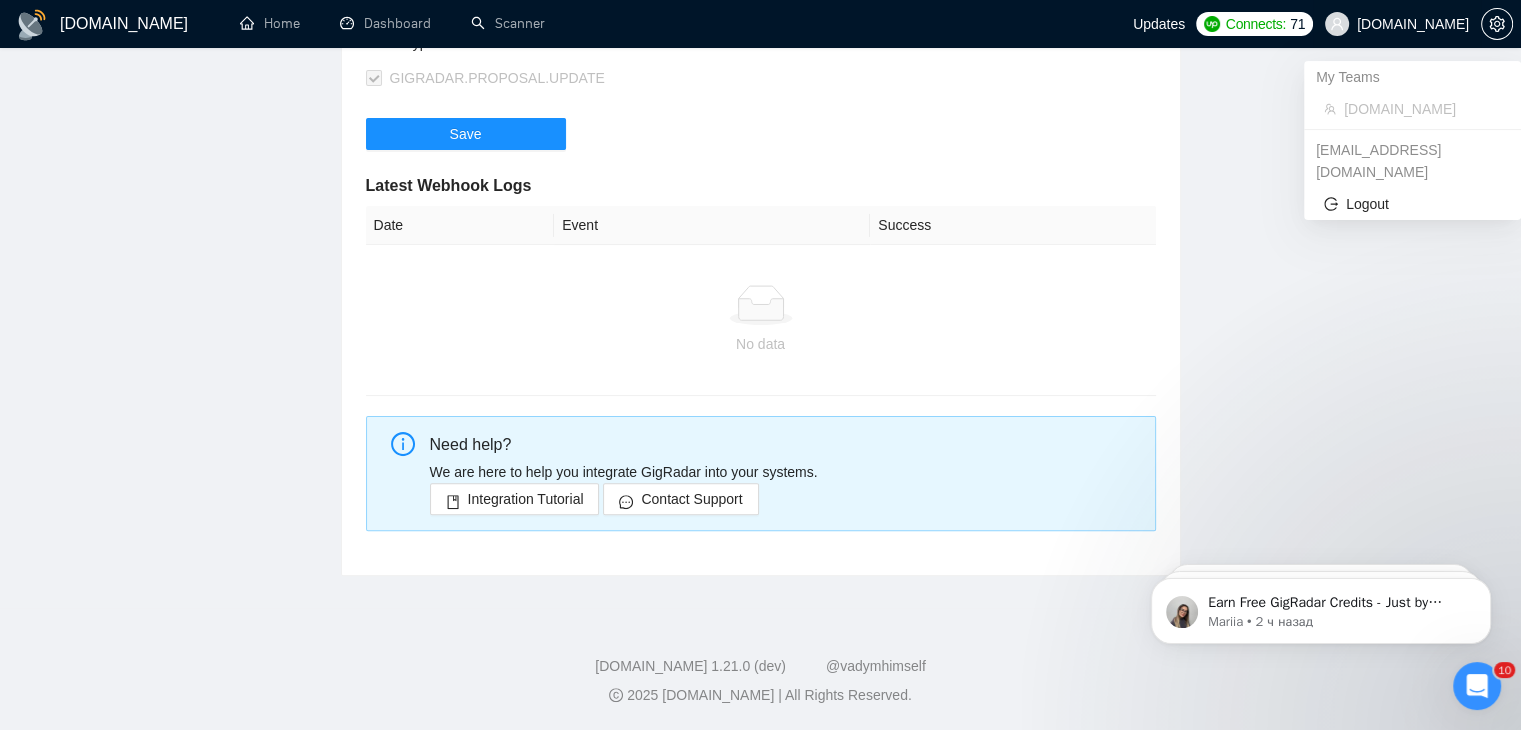 click on "[DOMAIN_NAME]" at bounding box center [1397, 24] 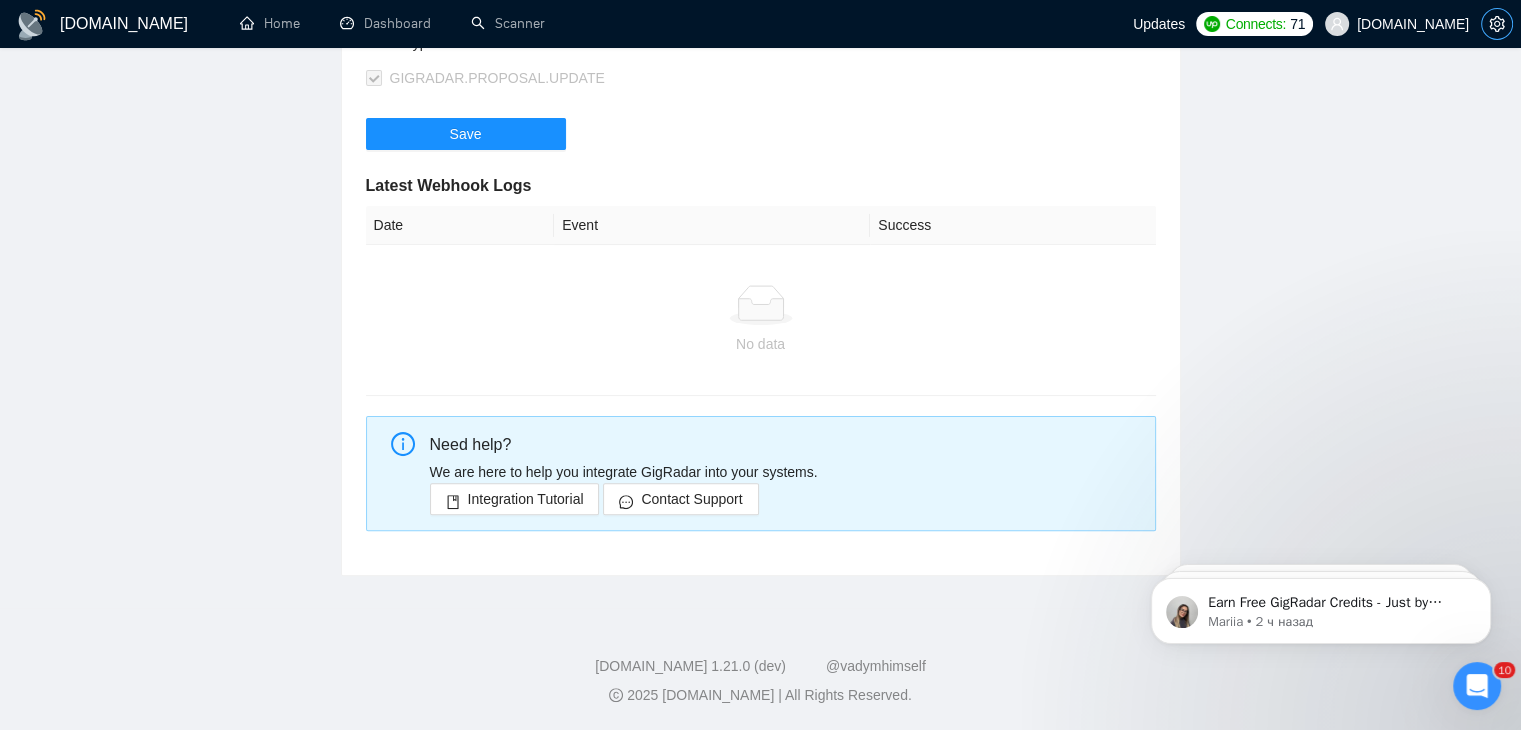 click at bounding box center (1497, 24) 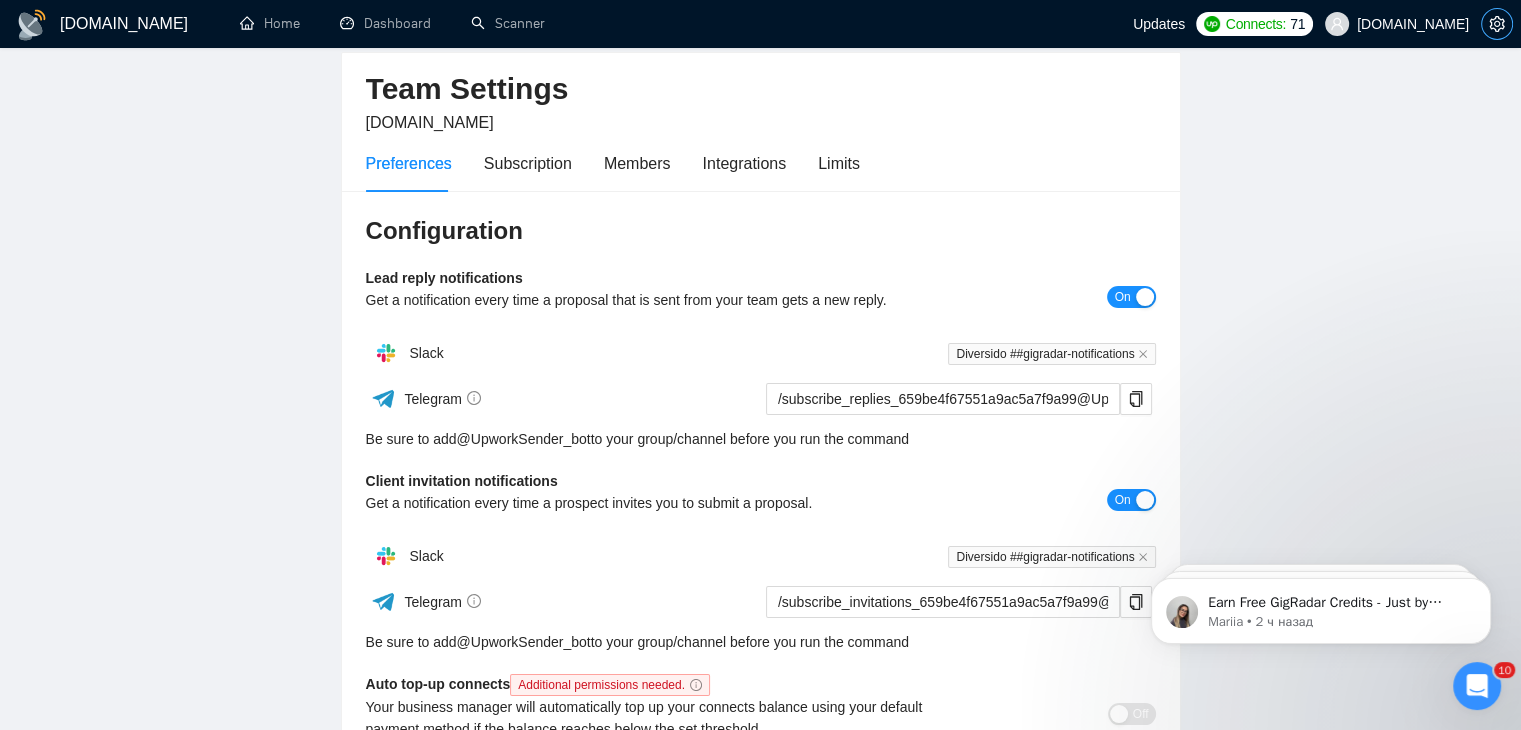 scroll, scrollTop: 0, scrollLeft: 0, axis: both 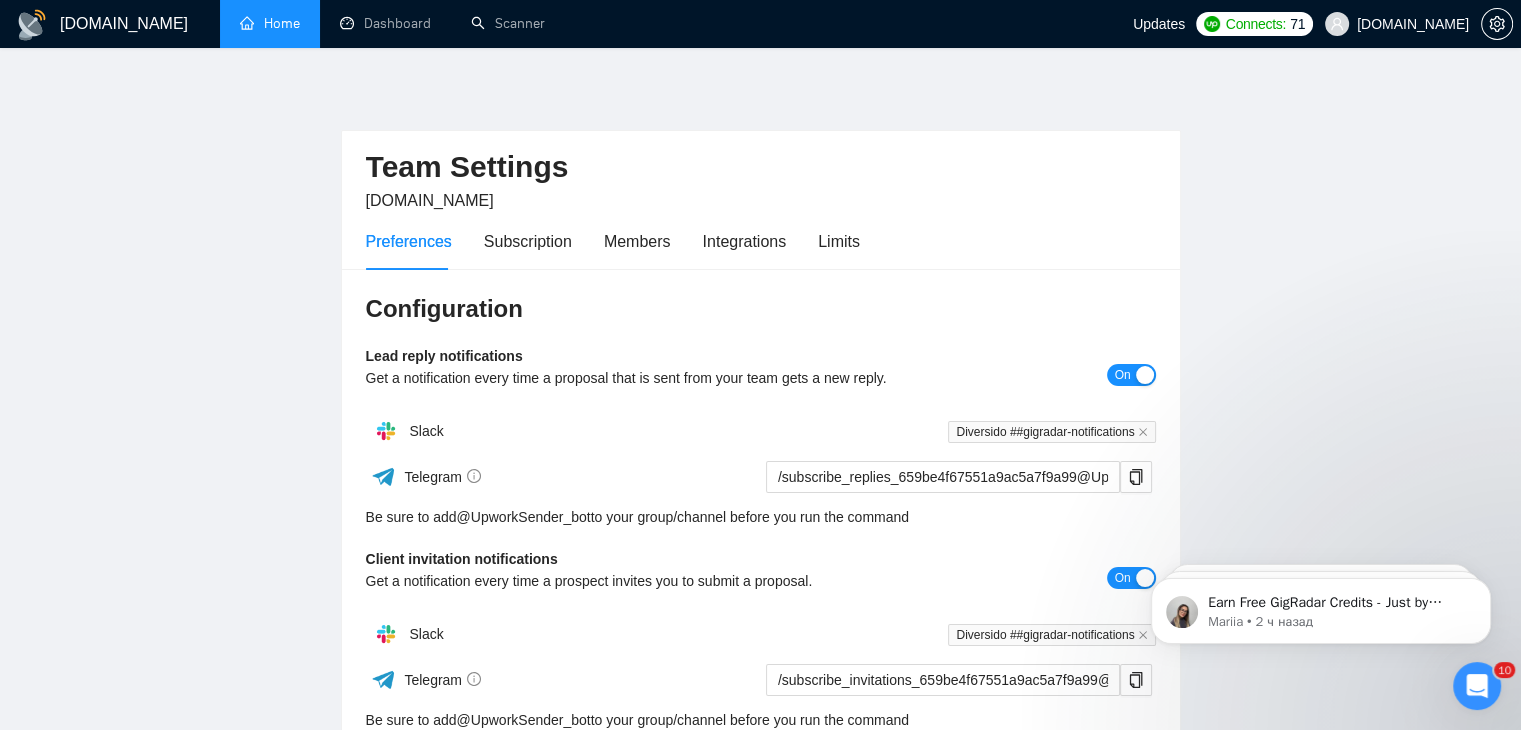 click on "Home" at bounding box center (270, 23) 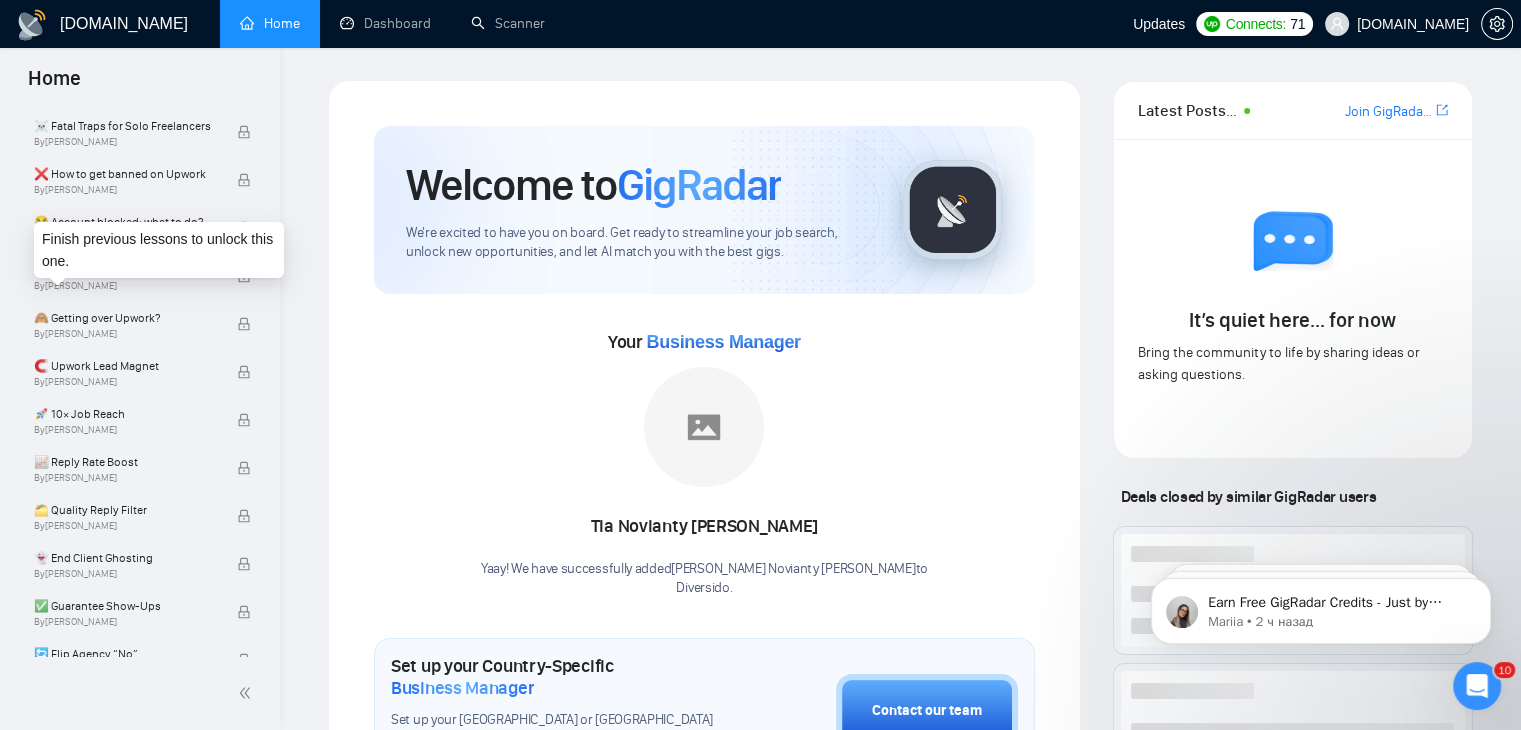 scroll, scrollTop: 699, scrollLeft: 0, axis: vertical 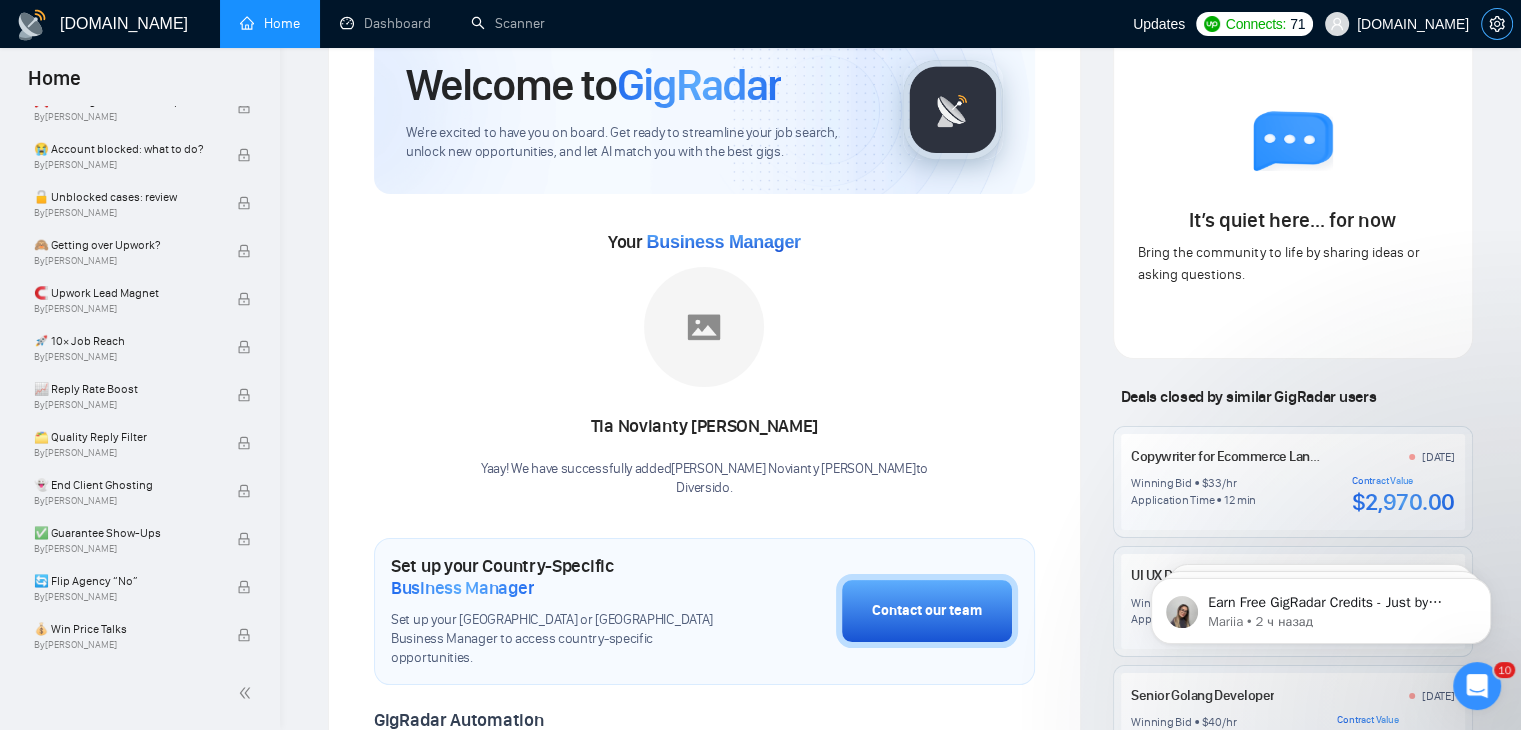 click 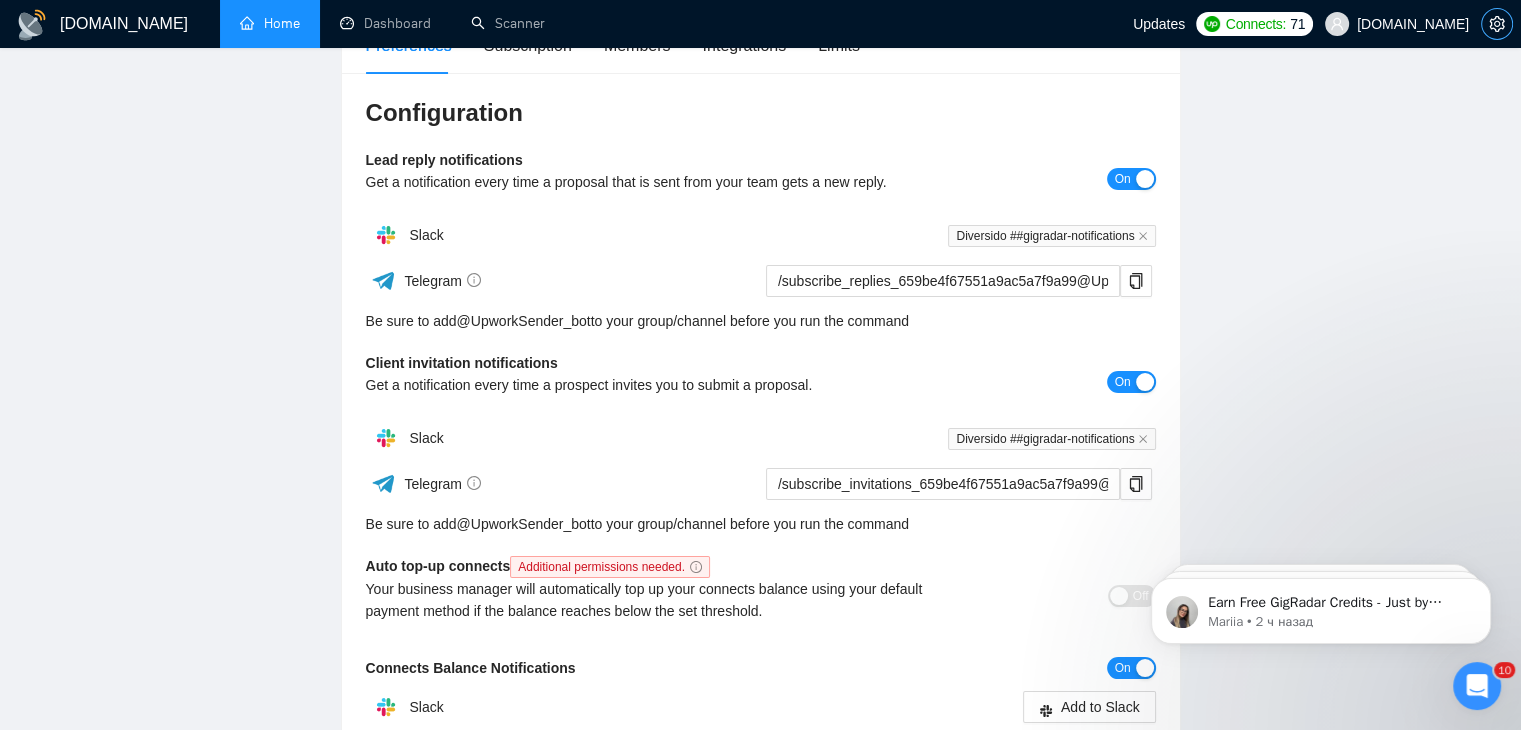 scroll, scrollTop: 200, scrollLeft: 0, axis: vertical 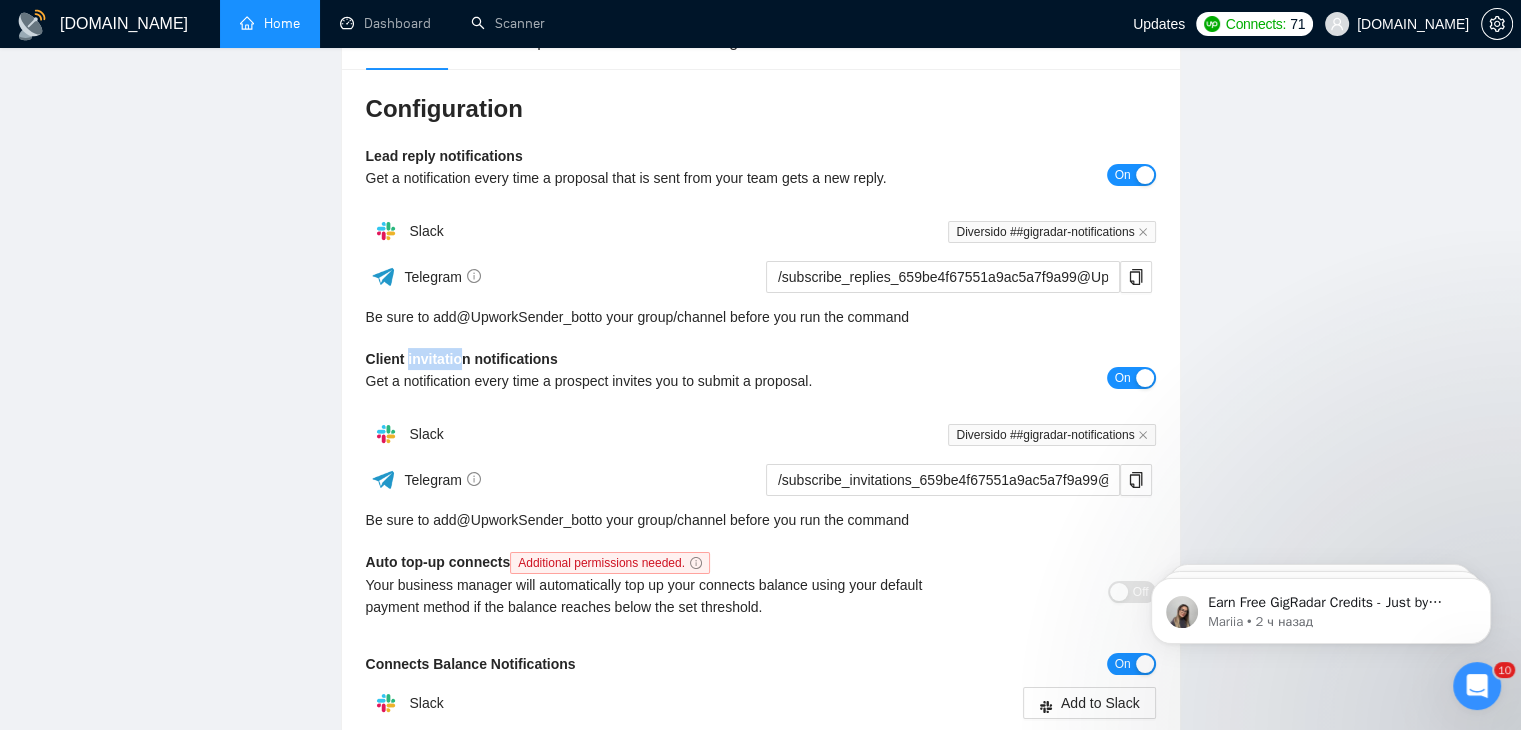 drag, startPoint x: 406, startPoint y: 358, endPoint x: 460, endPoint y: 361, distance: 54.08327 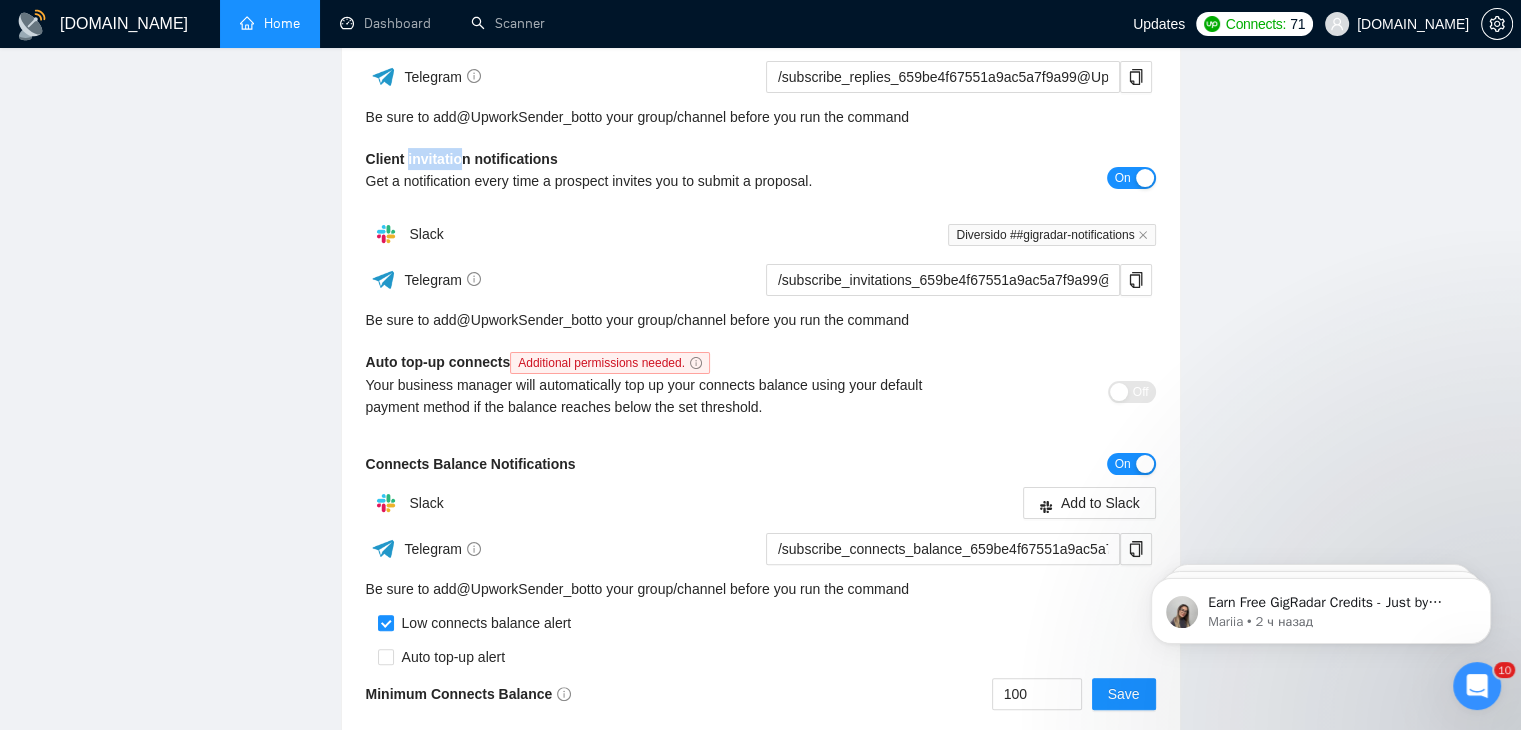 scroll, scrollTop: 500, scrollLeft: 0, axis: vertical 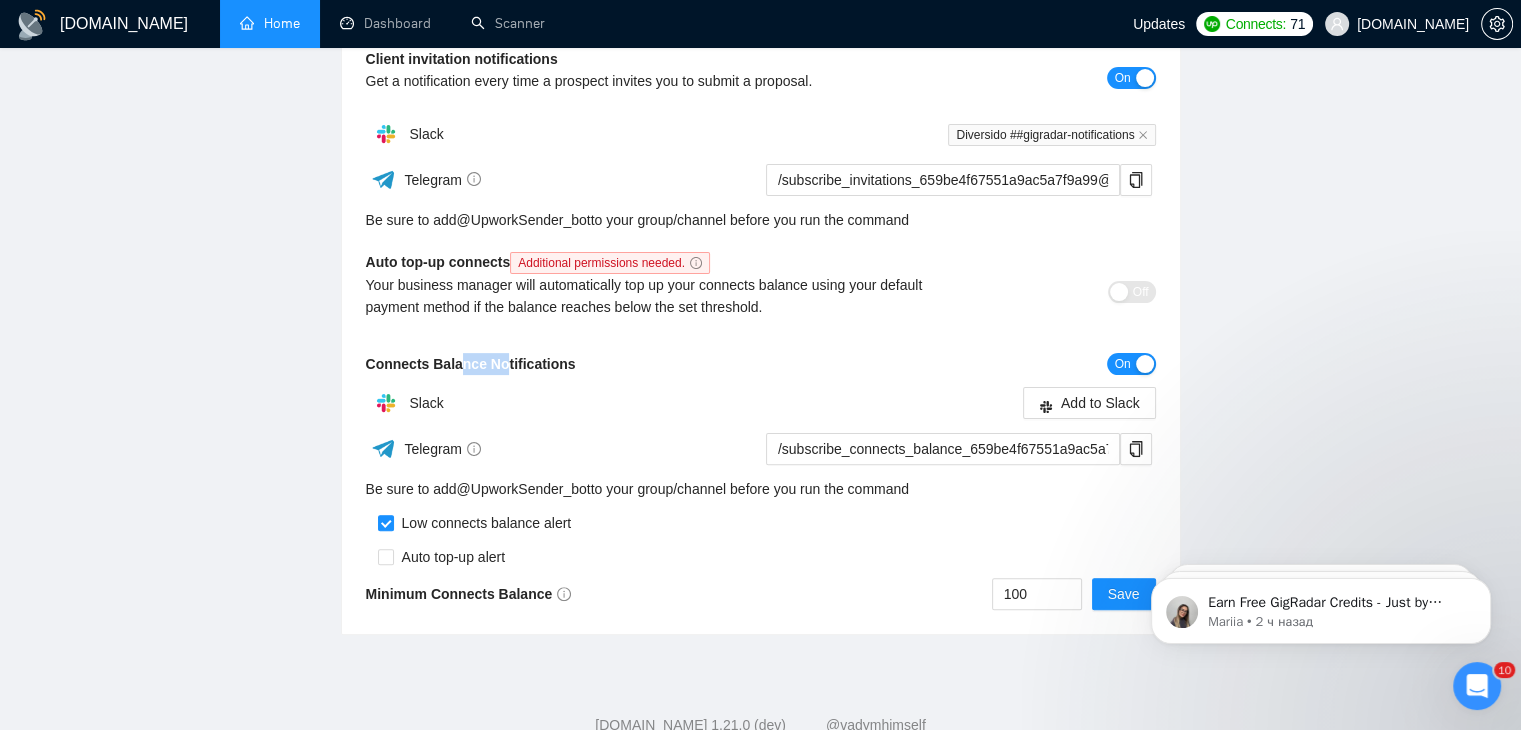 drag, startPoint x: 460, startPoint y: 361, endPoint x: 501, endPoint y: 374, distance: 43.011627 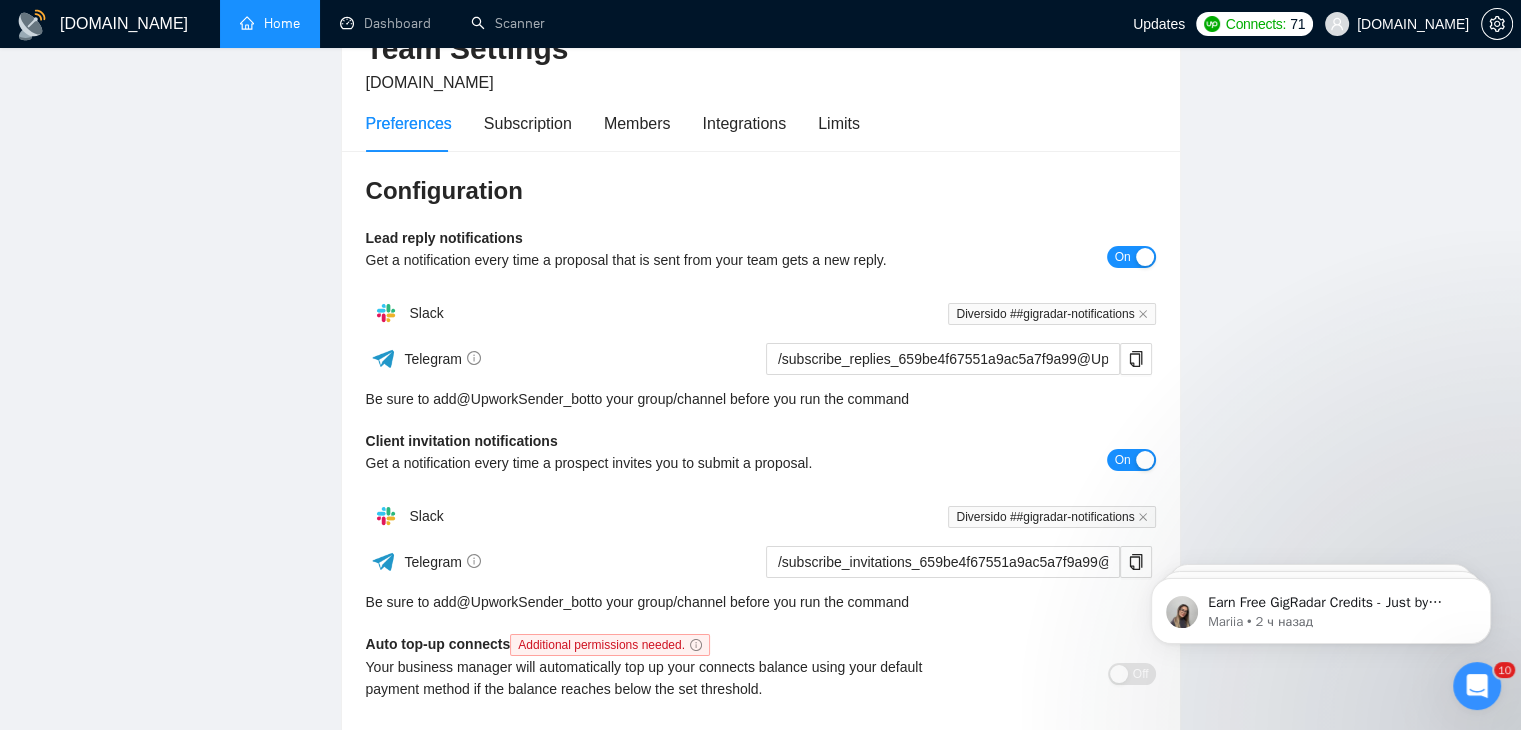 scroll, scrollTop: 0, scrollLeft: 0, axis: both 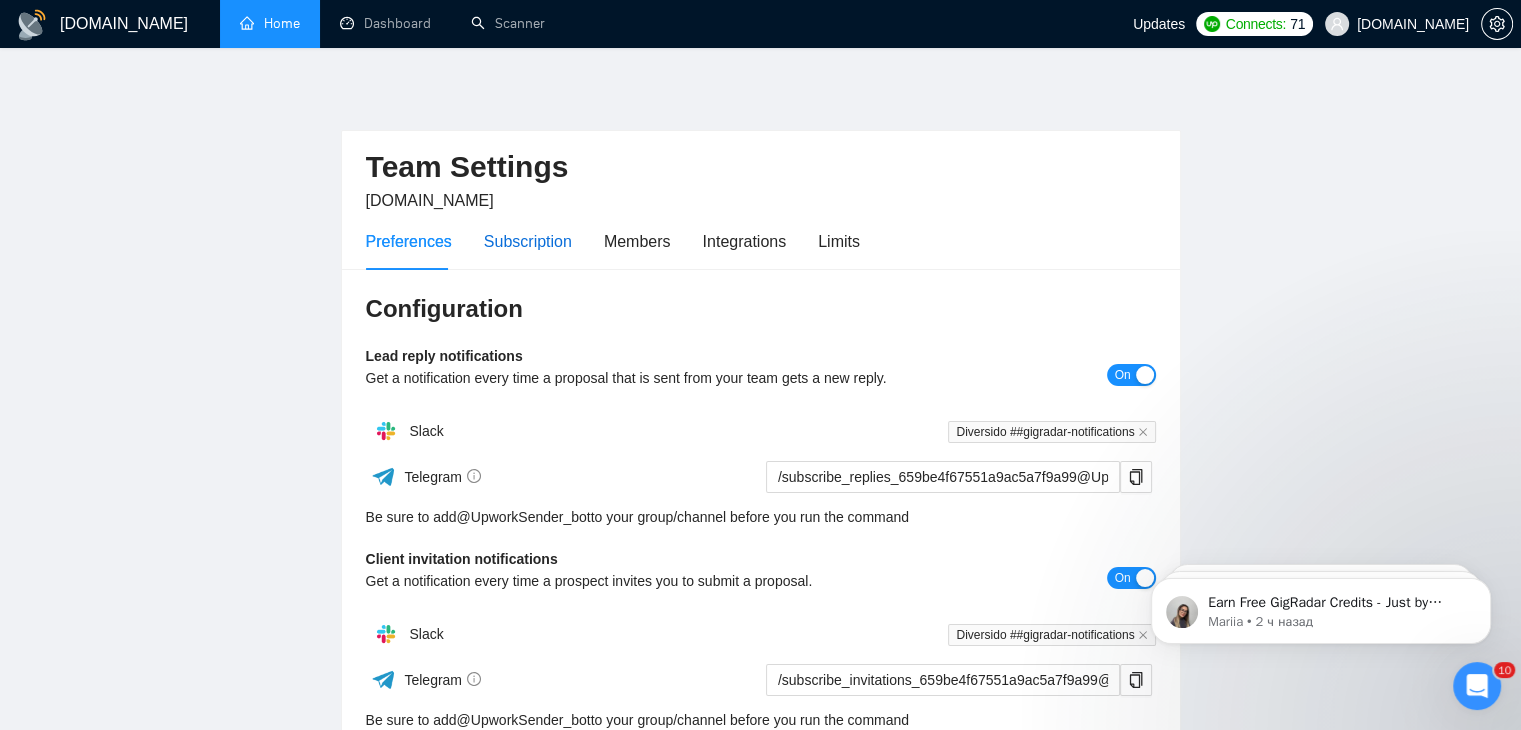 click on "Subscription" at bounding box center [528, 241] 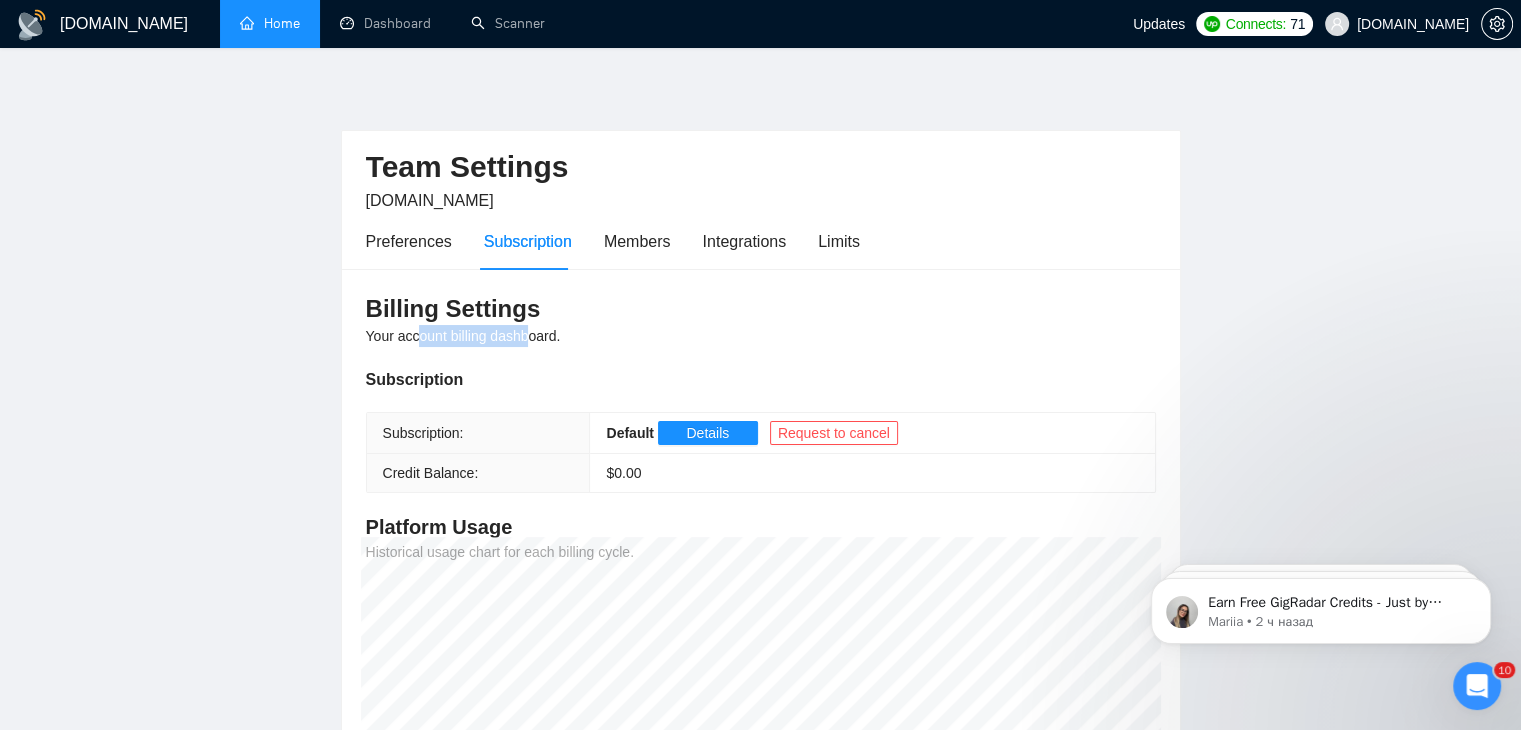drag, startPoint x: 413, startPoint y: 329, endPoint x: 526, endPoint y: 333, distance: 113.07078 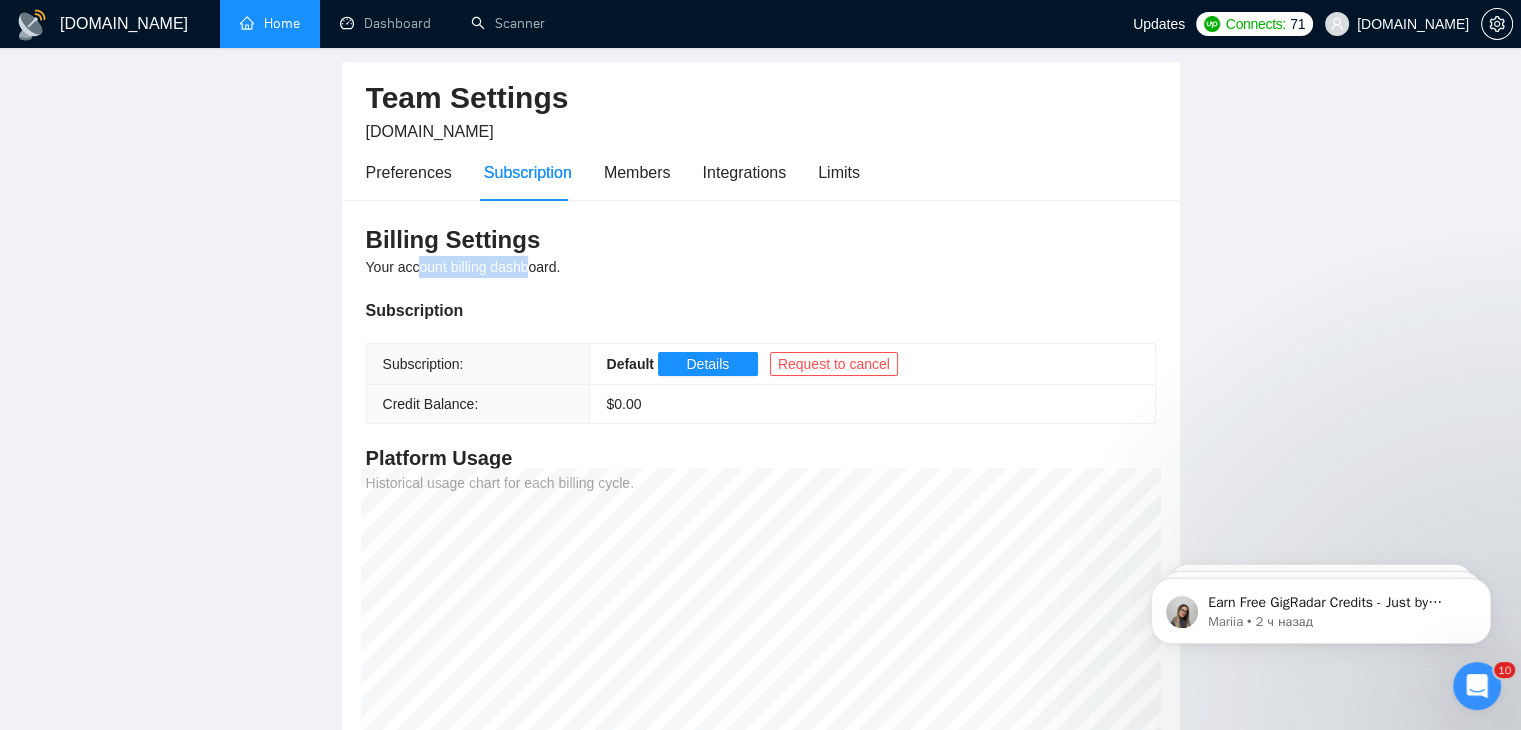 scroll, scrollTop: 100, scrollLeft: 0, axis: vertical 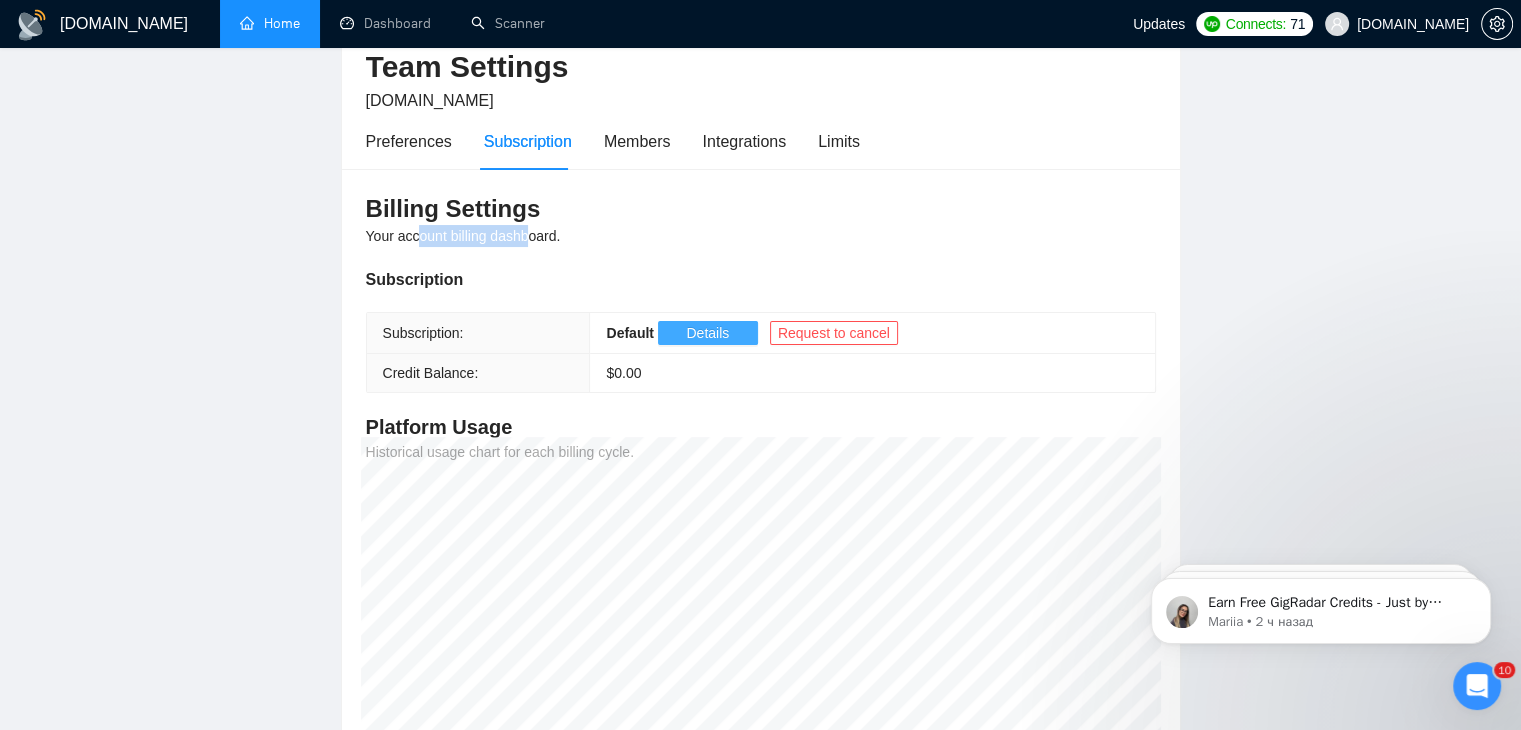 click on "Details" at bounding box center [707, 333] 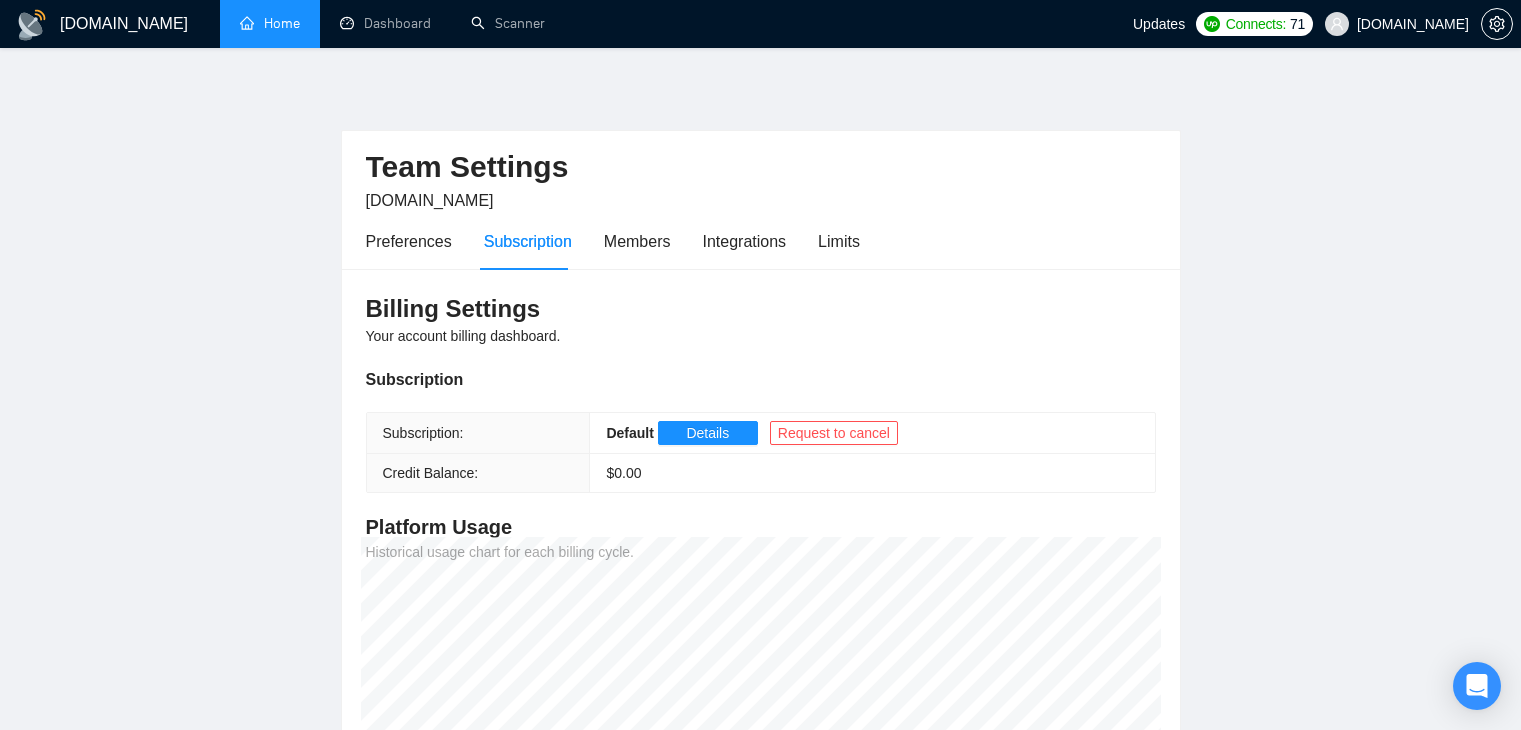 scroll, scrollTop: 0, scrollLeft: 0, axis: both 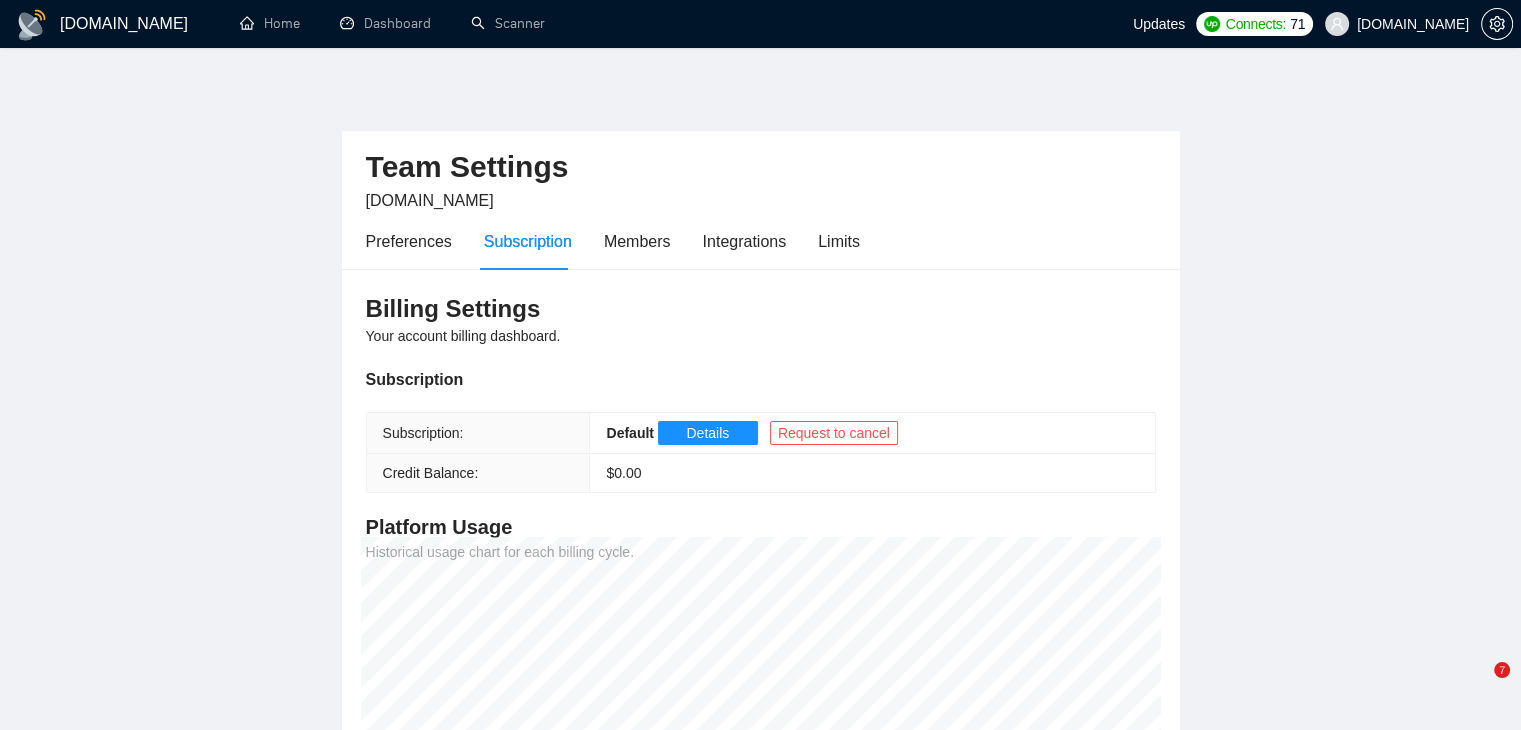 click on "Home" at bounding box center [270, 23] 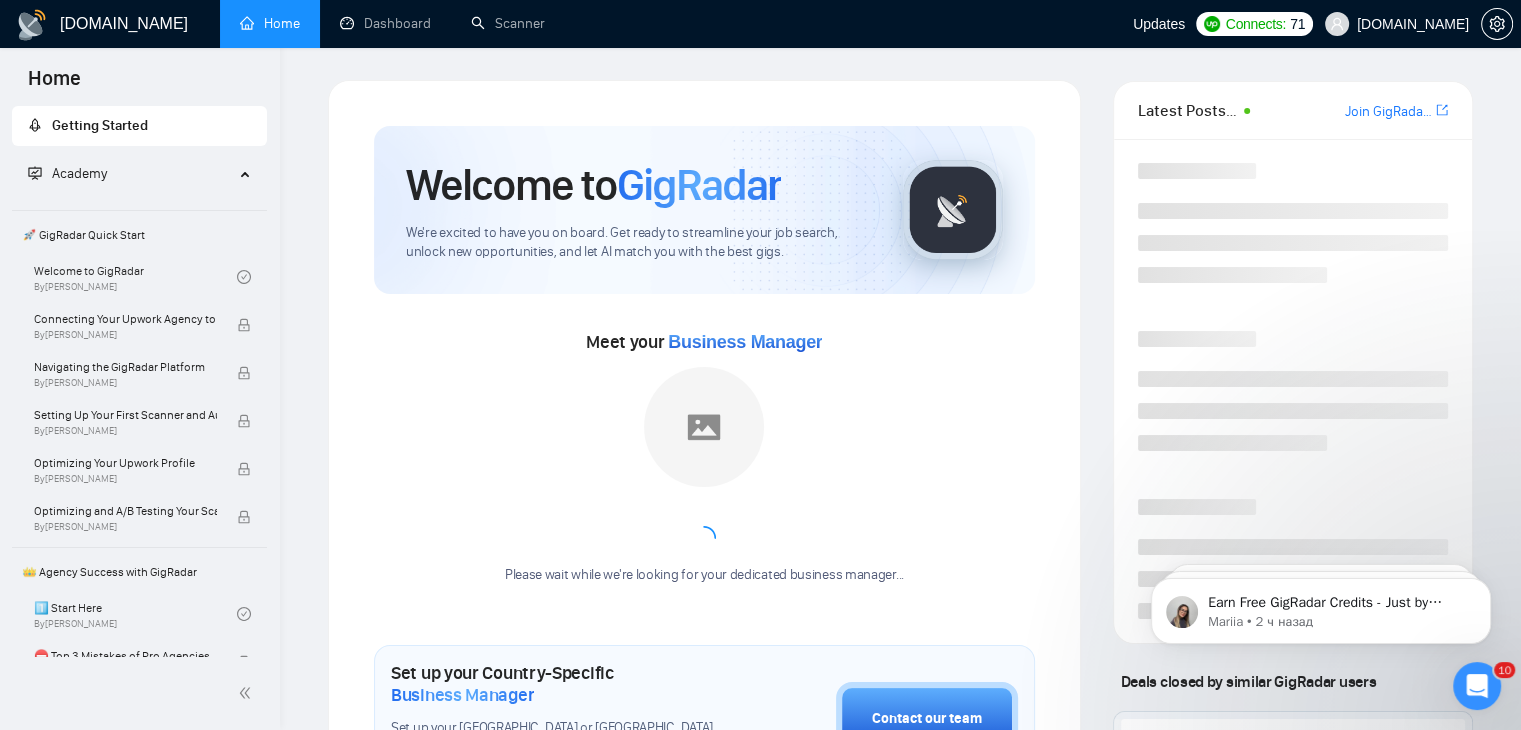 scroll, scrollTop: 0, scrollLeft: 0, axis: both 